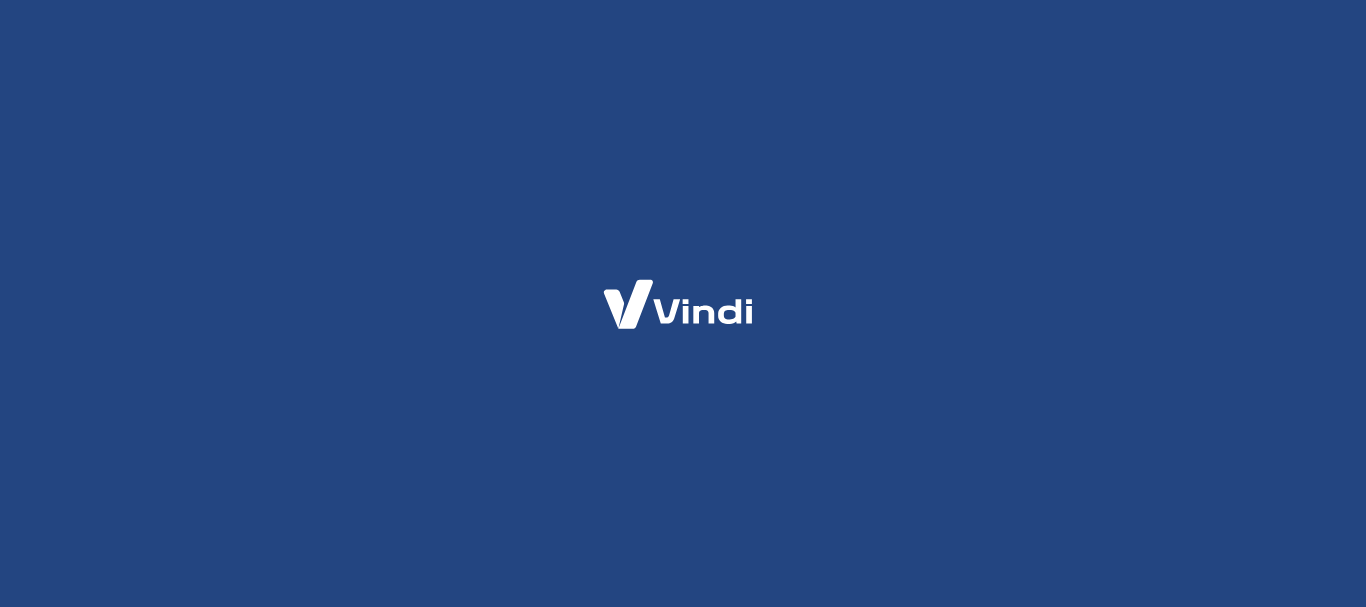scroll, scrollTop: 0, scrollLeft: 0, axis: both 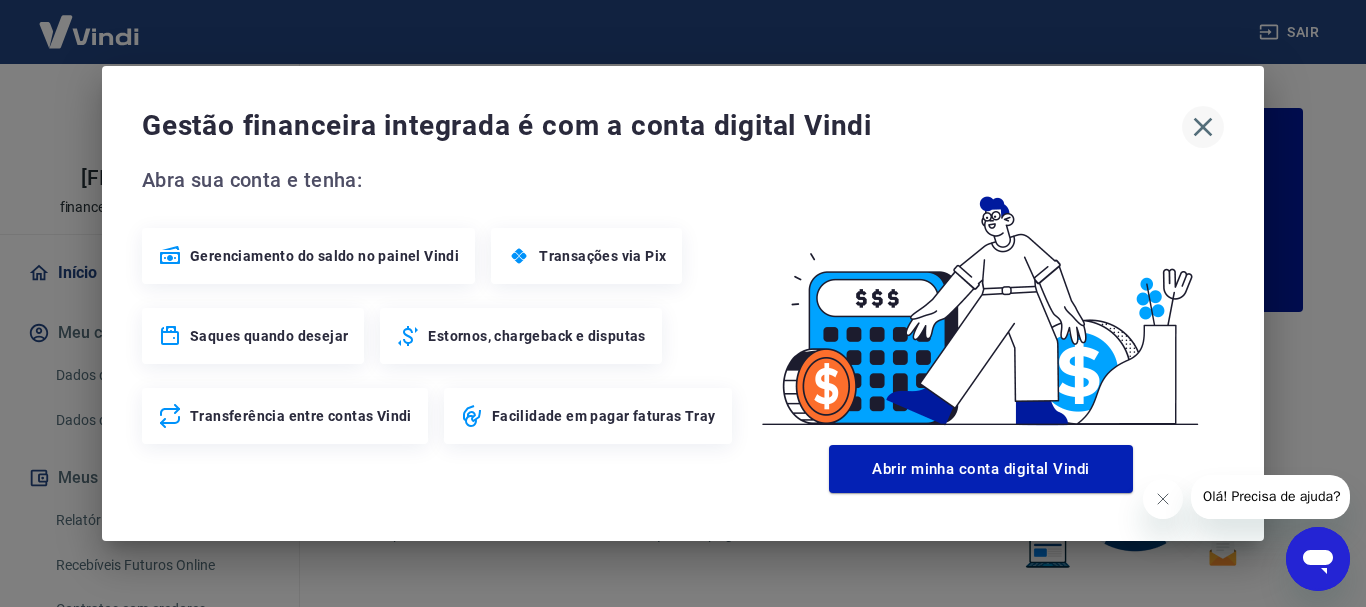 click 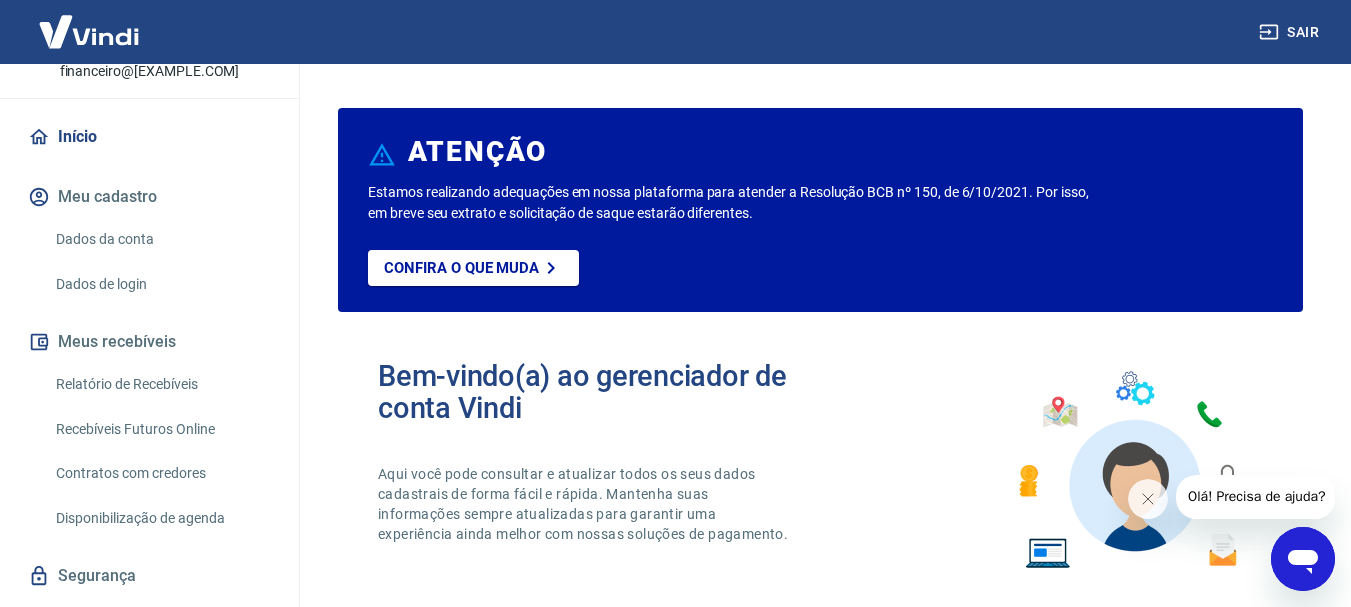 scroll, scrollTop: 200, scrollLeft: 0, axis: vertical 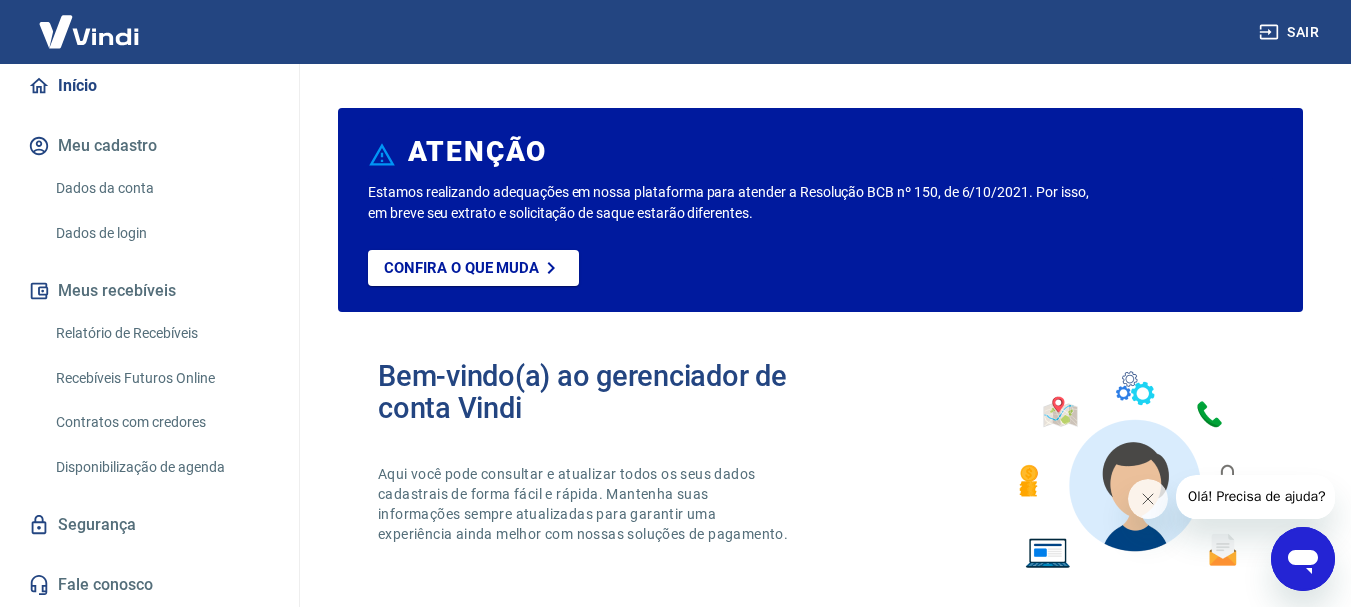 click on "Relatório de Recebíveis" at bounding box center (161, 333) 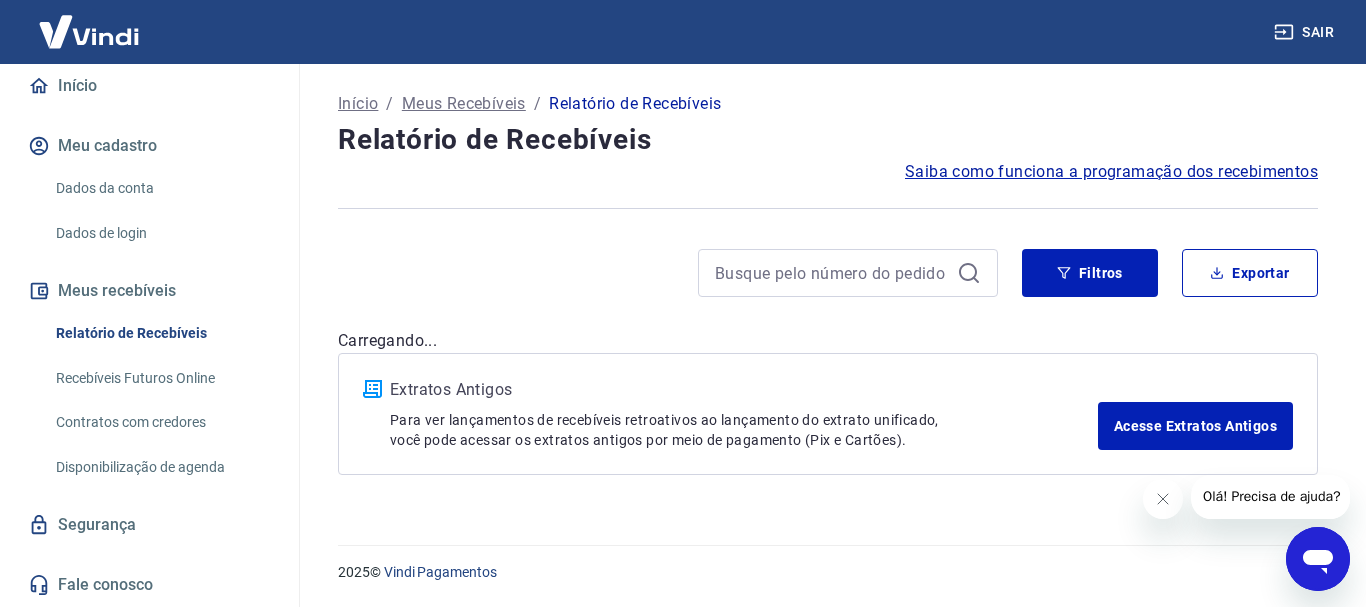 click on "Saiba como funciona a programação dos recebimentos" at bounding box center (828, 172) 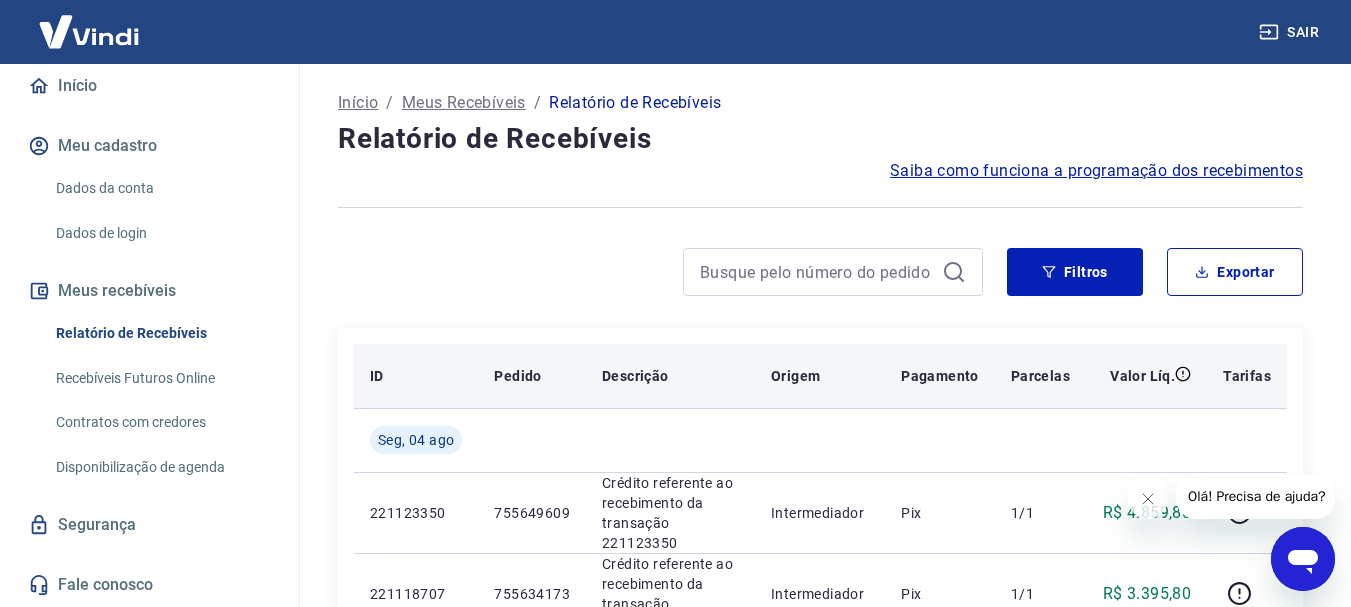 scroll, scrollTop: 0, scrollLeft: 0, axis: both 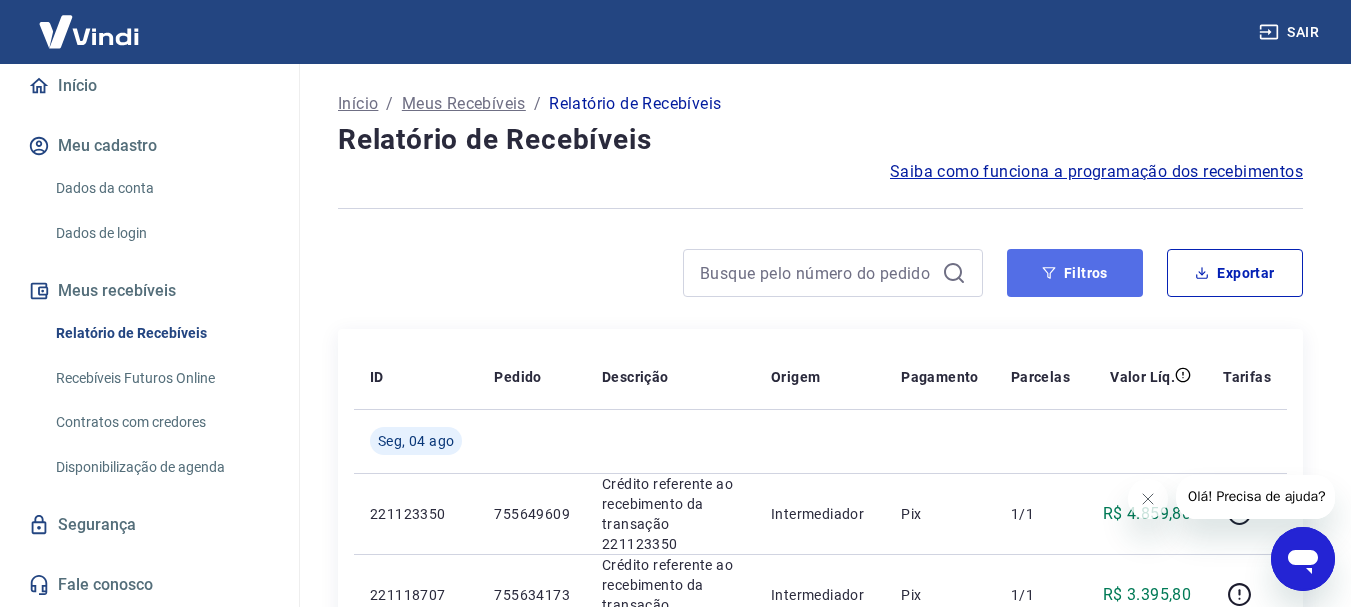 click on "Filtros" at bounding box center [1075, 273] 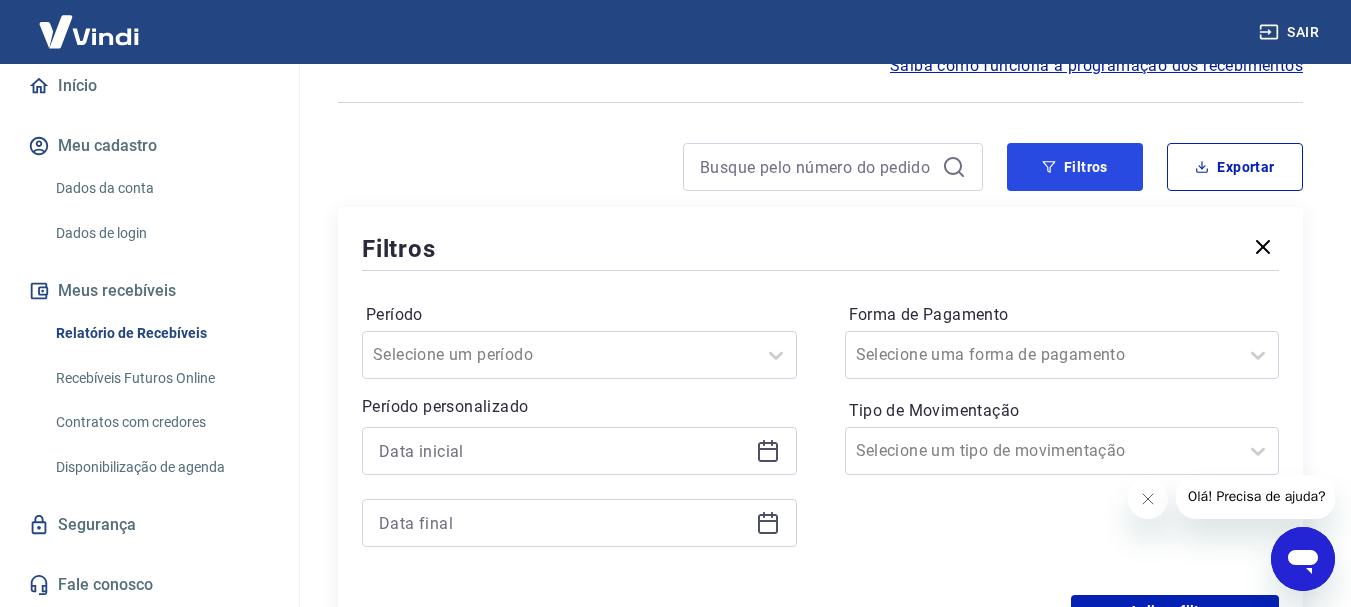 scroll, scrollTop: 300, scrollLeft: 0, axis: vertical 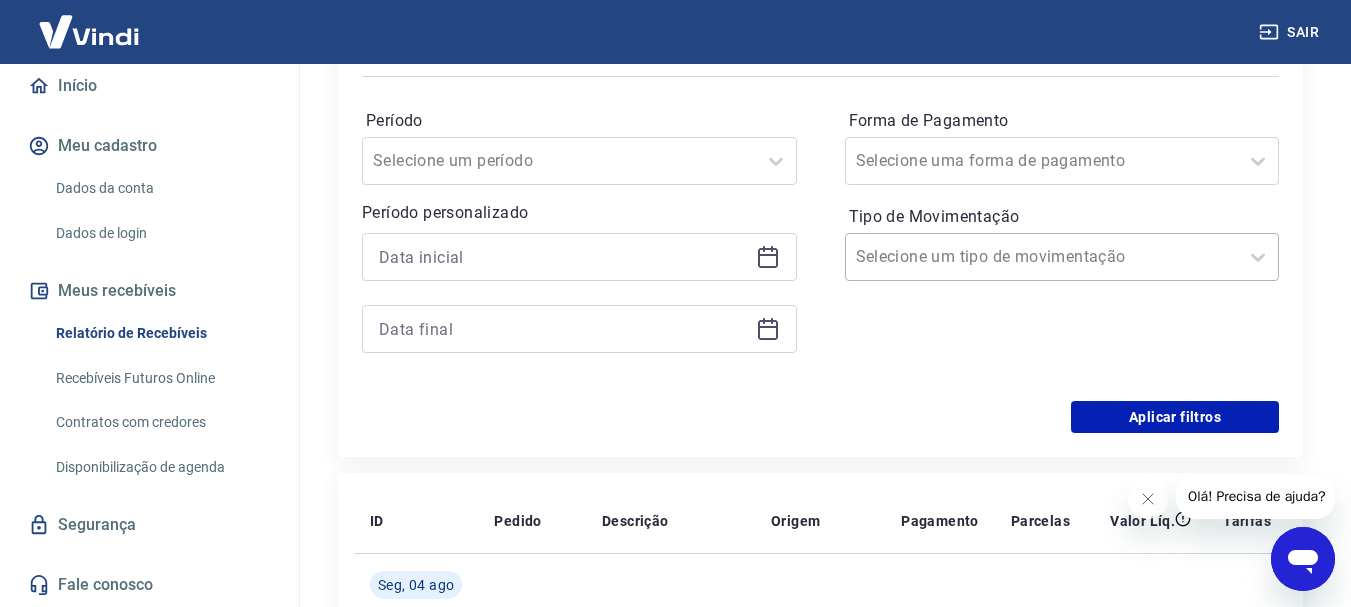 click at bounding box center (1042, 257) 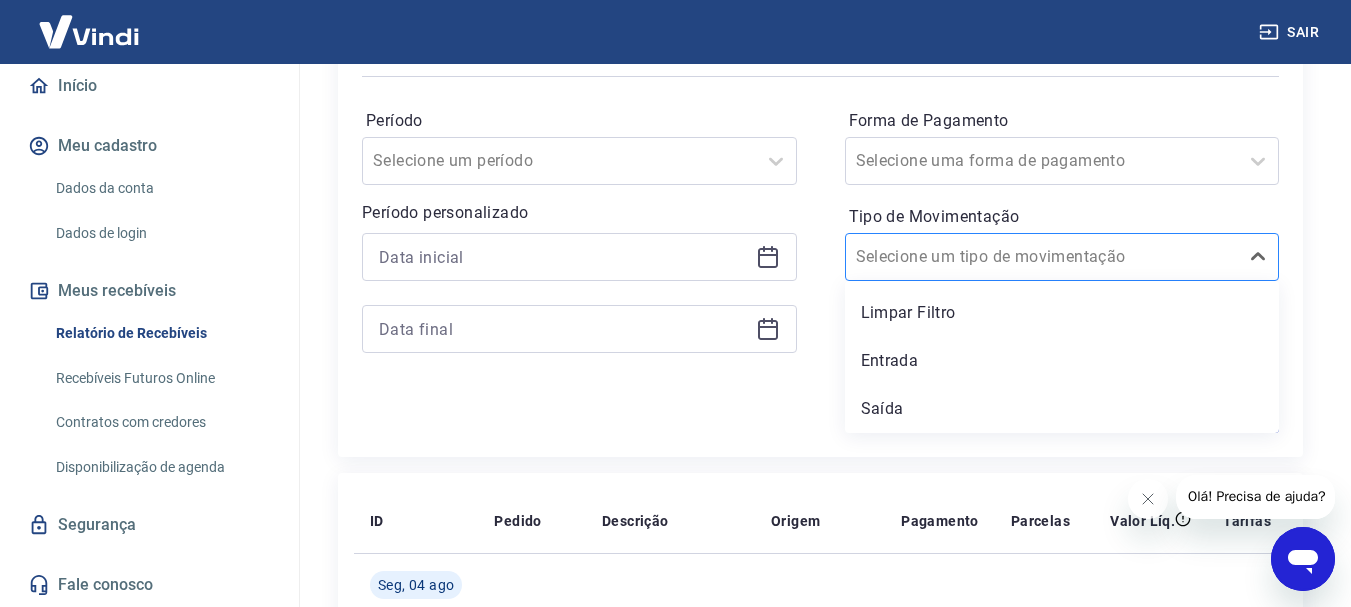 click at bounding box center [1042, 257] 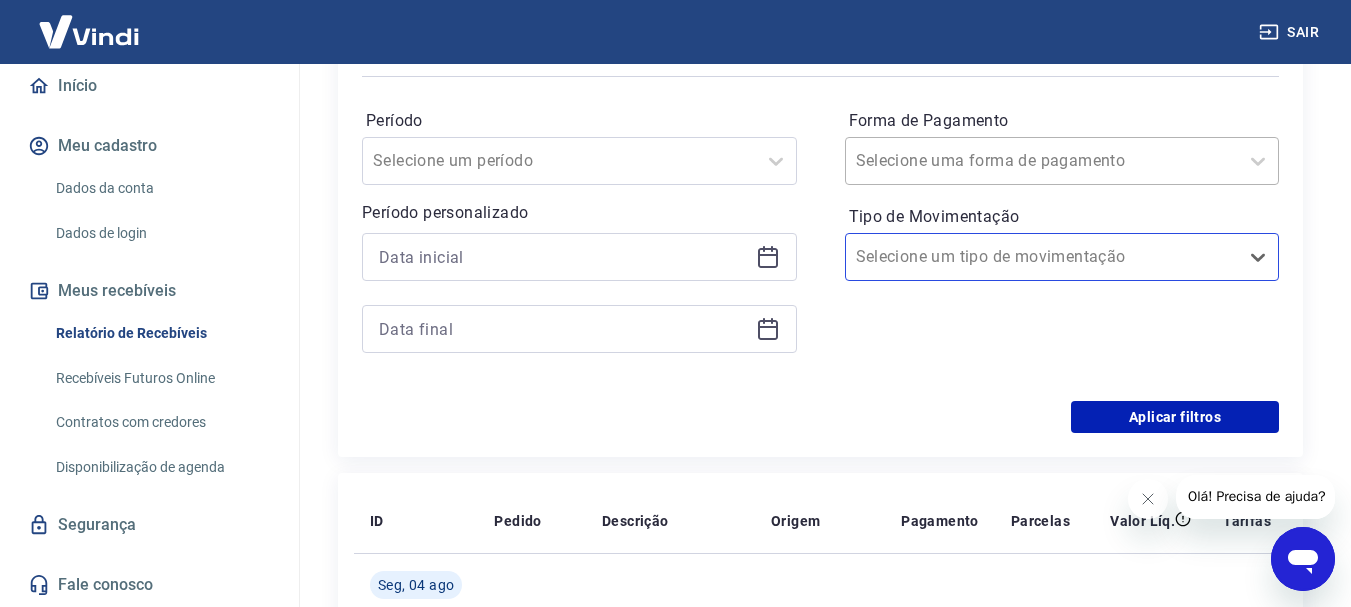 click at bounding box center (1042, 161) 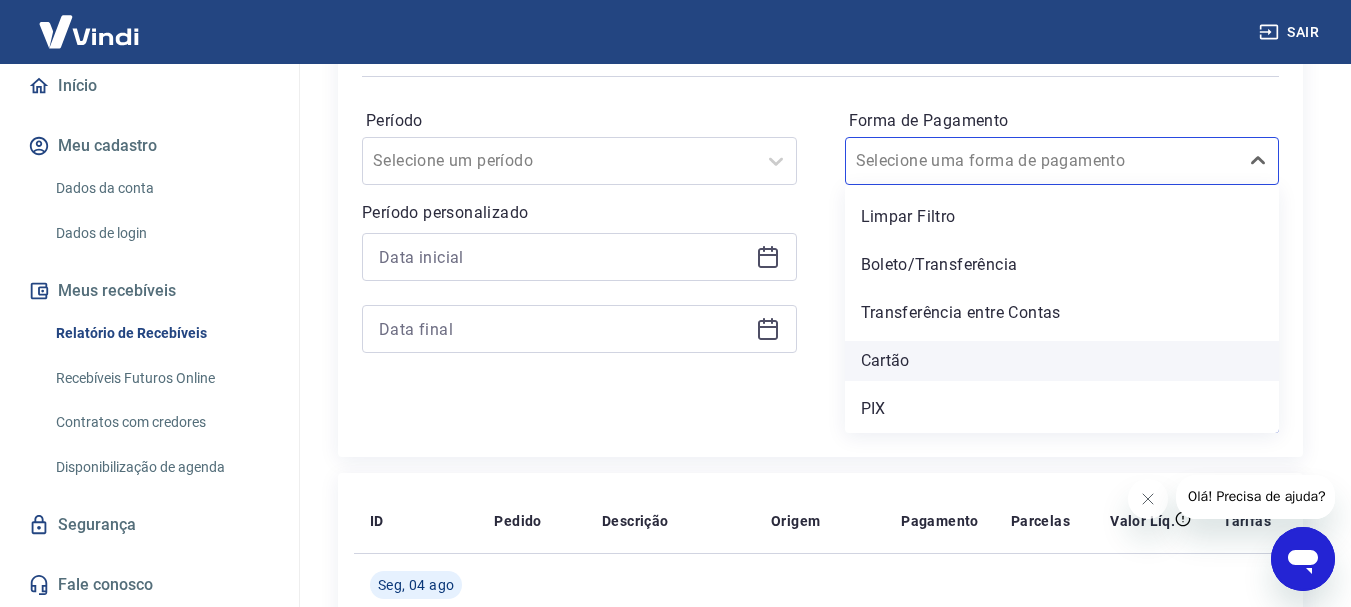 click on "Cartão" at bounding box center (1062, 361) 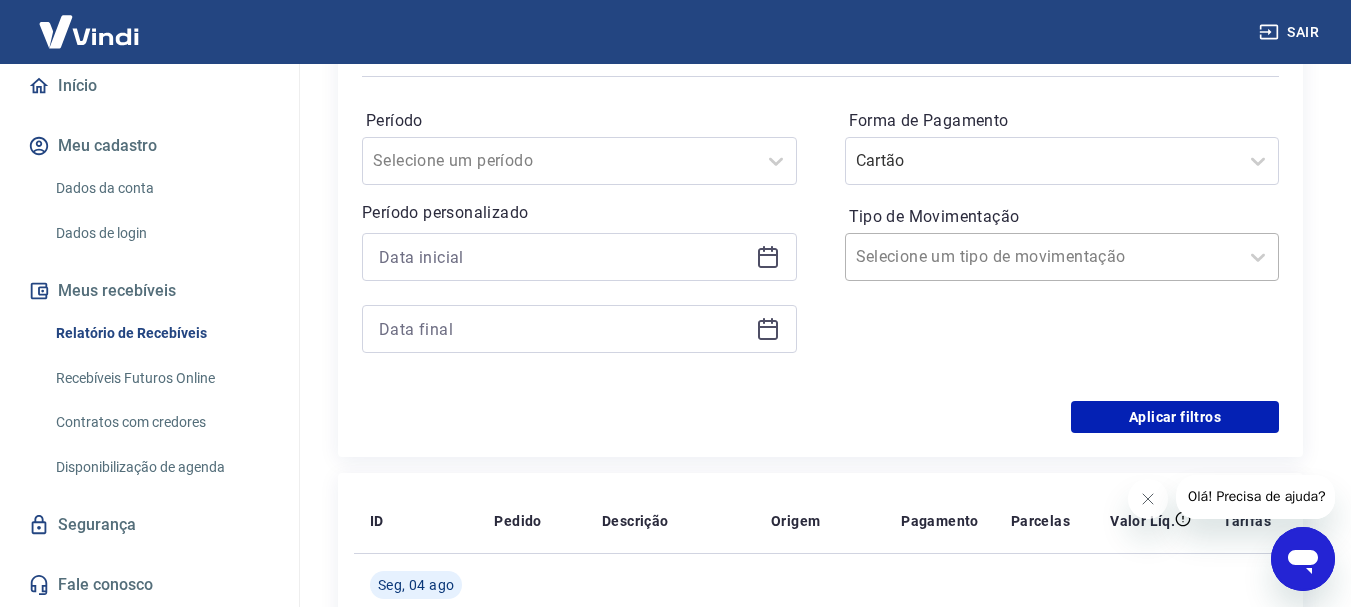 click on "Tipo de Movimentação" at bounding box center (957, 257) 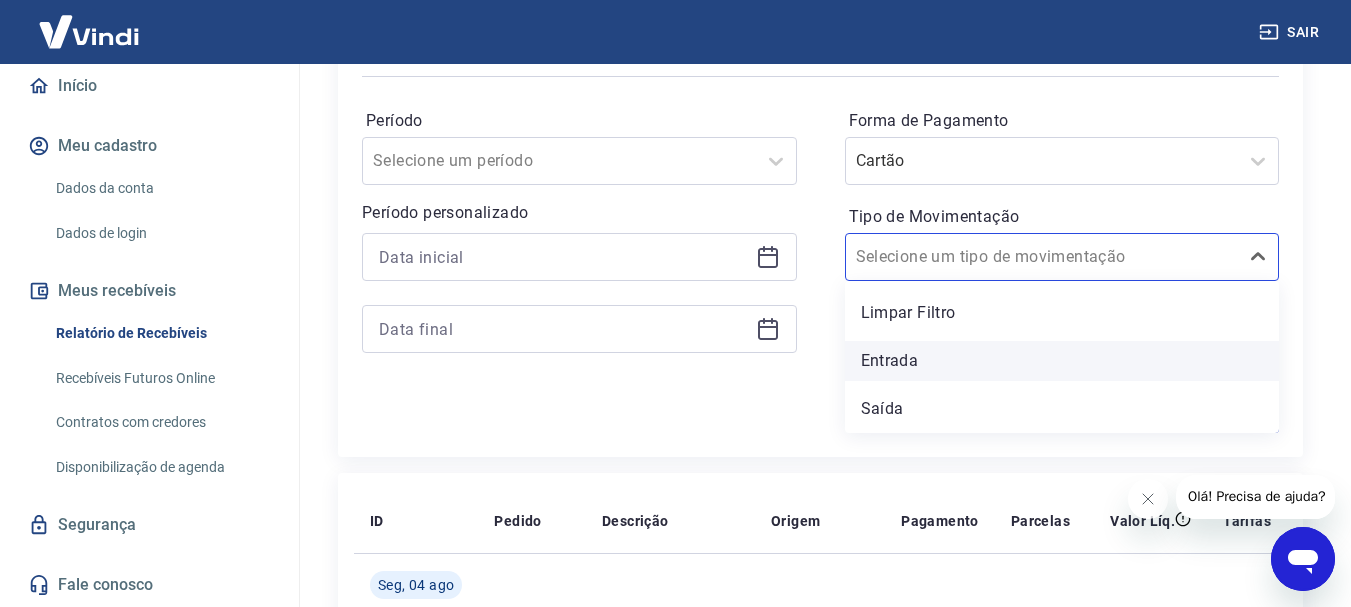 click on "Entrada" at bounding box center [1062, 361] 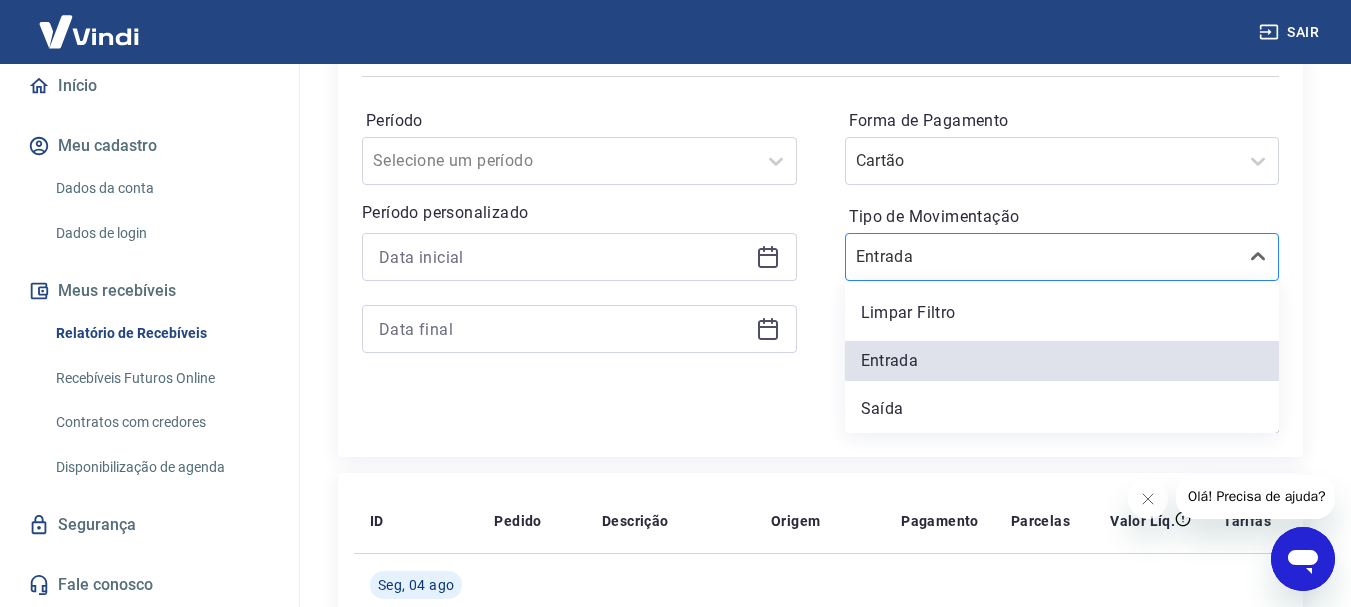 click at bounding box center (1042, 257) 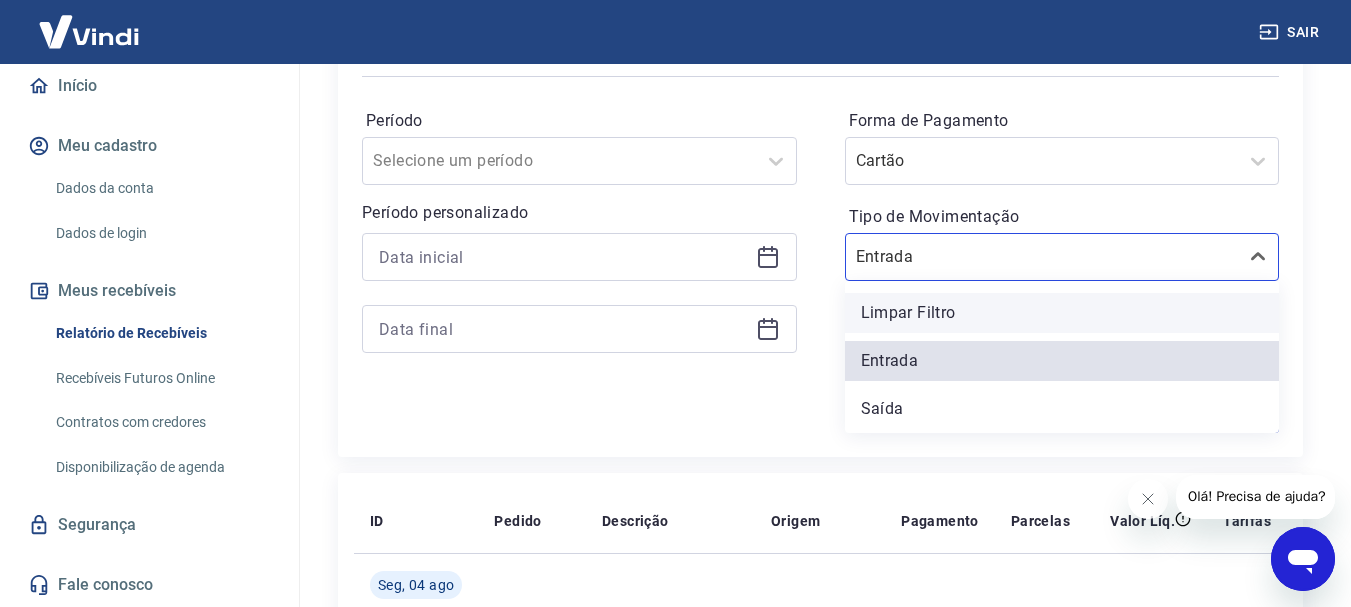 click on "Limpar Filtro" at bounding box center (1062, 313) 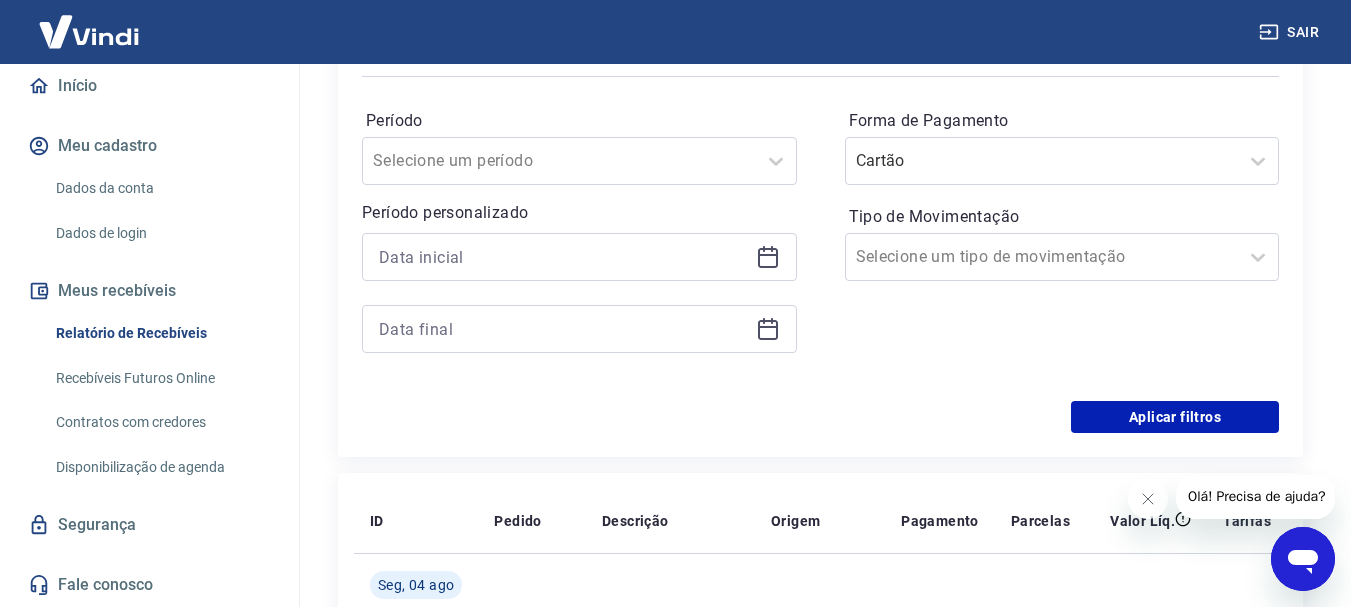 click on "Filtros Período Selecione um período Período personalizado Forma de Pagamento Cartão Tipo de Movimentação Selecione um tipo de movimentação Aplicar filtros" at bounding box center [820, 235] 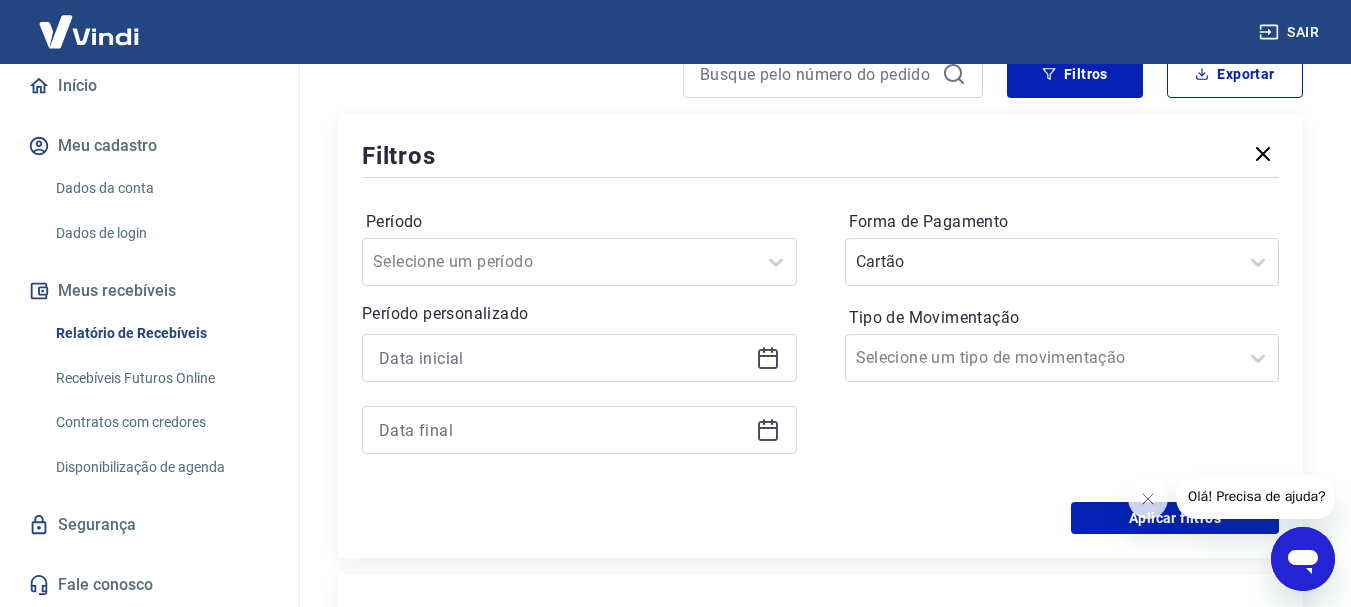 scroll, scrollTop: 200, scrollLeft: 0, axis: vertical 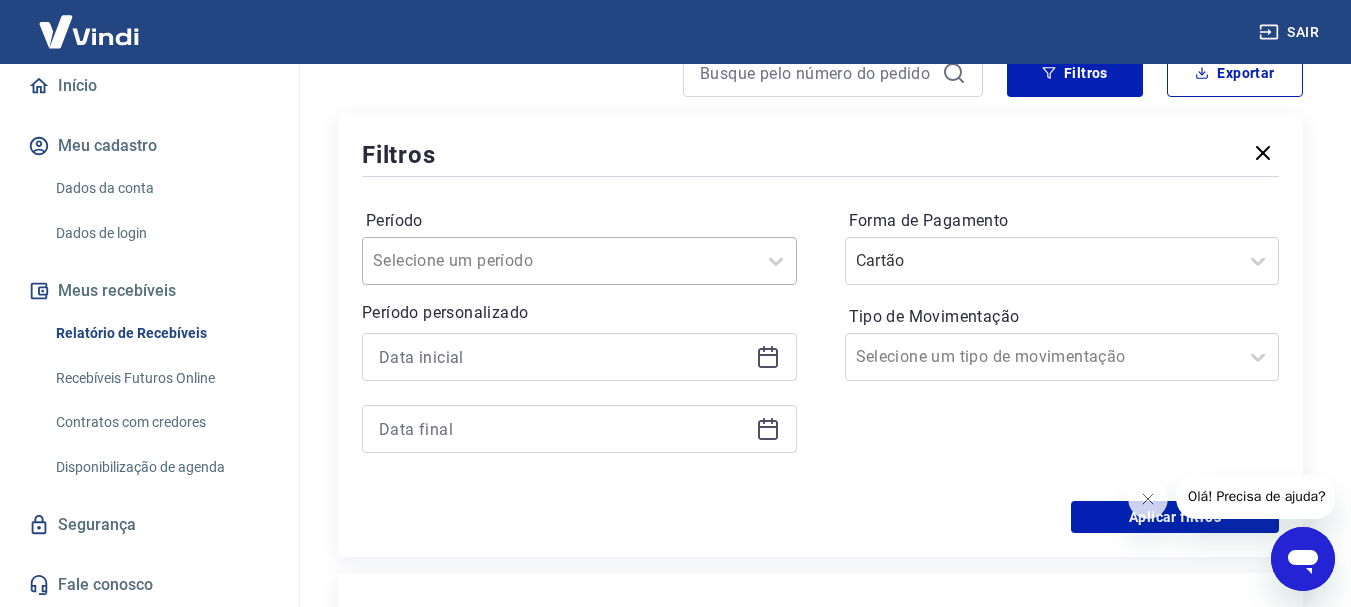 click at bounding box center [559, 261] 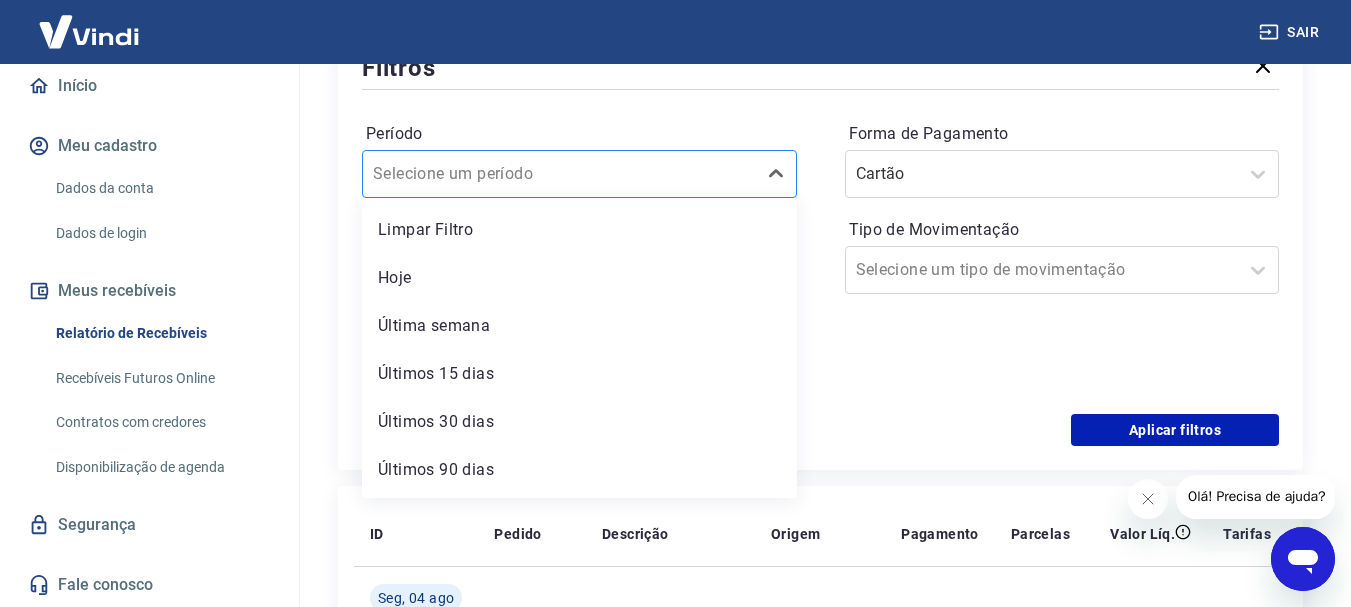scroll, scrollTop: 400, scrollLeft: 0, axis: vertical 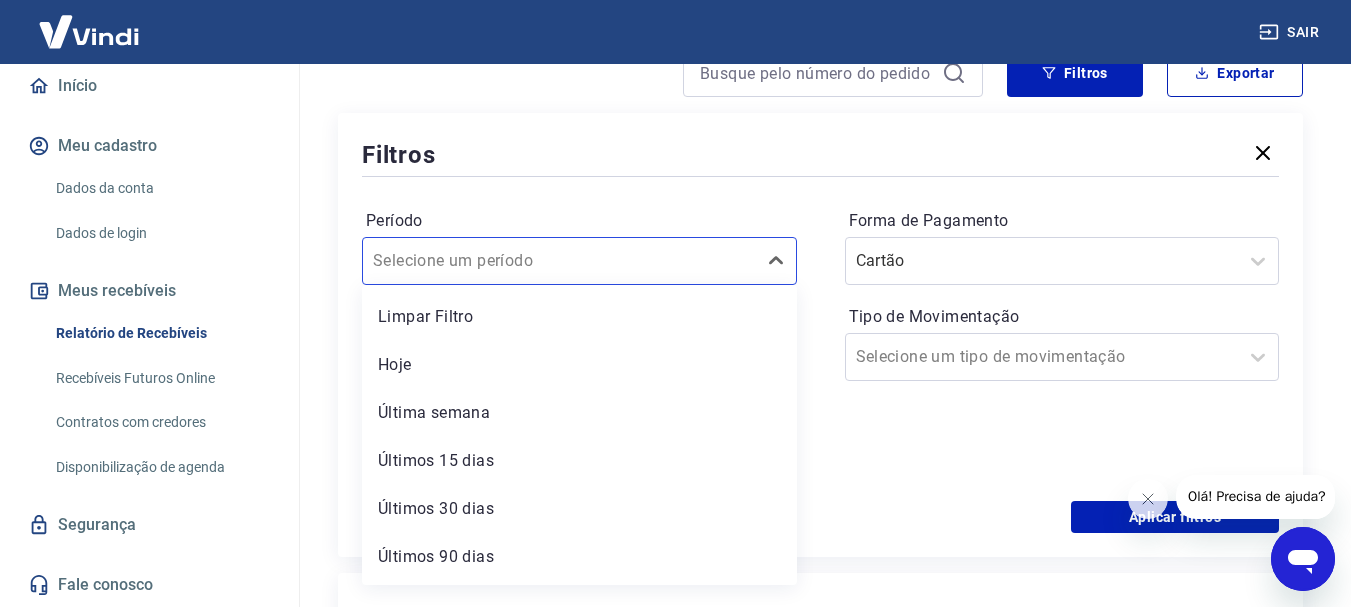 click on "Período option Hoje focused, 2 of 7. 7 results available. Use Up and Down to choose options, press Enter to select the currently focused option, press Escape to exit the menu, press Tab to select the option and exit the menu. Selecione um período Limpar Filtro Hoje Última semana Últimos 15 dias Últimos 30 dias Últimos 90 dias Últimos 6 meses Período personalizado Forma de Pagamento Cartão Tipo de Movimentação Selecione um tipo de movimentação" at bounding box center [820, 341] 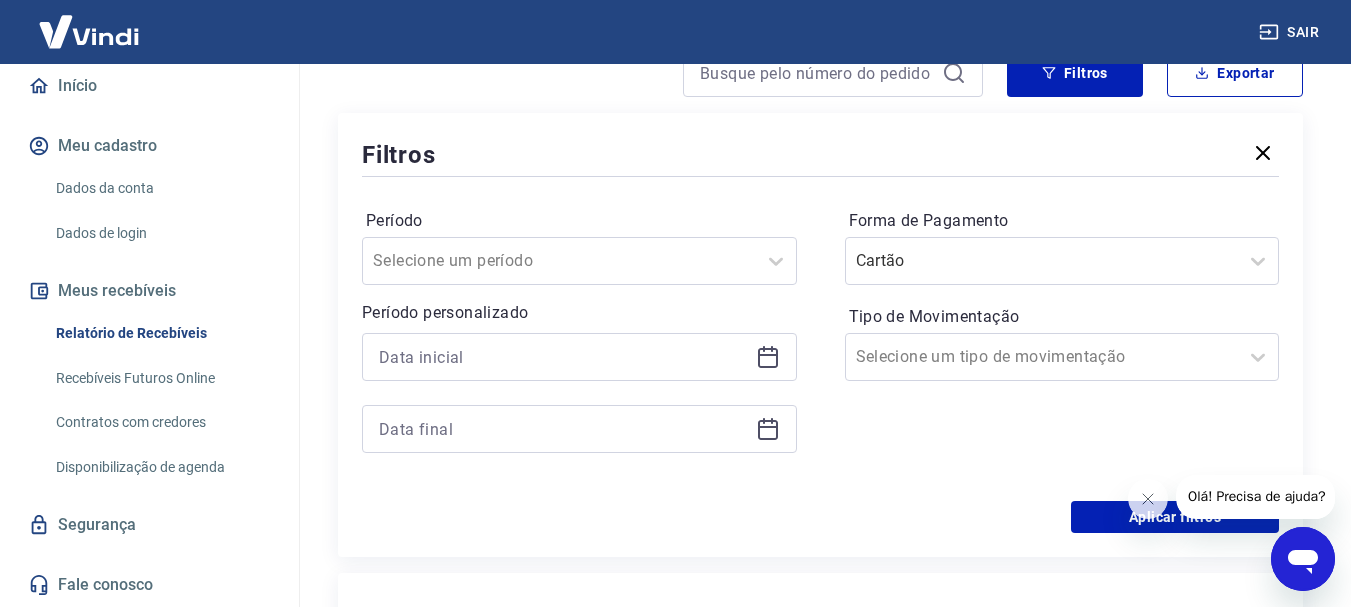 click 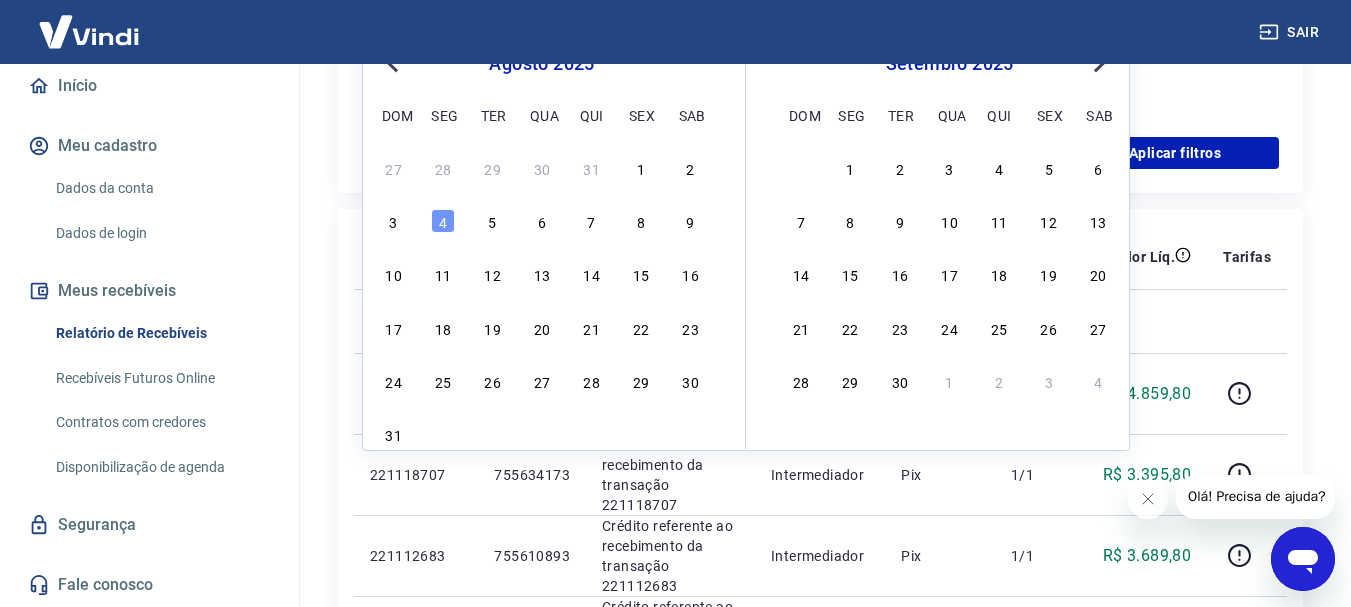 scroll, scrollTop: 500, scrollLeft: 0, axis: vertical 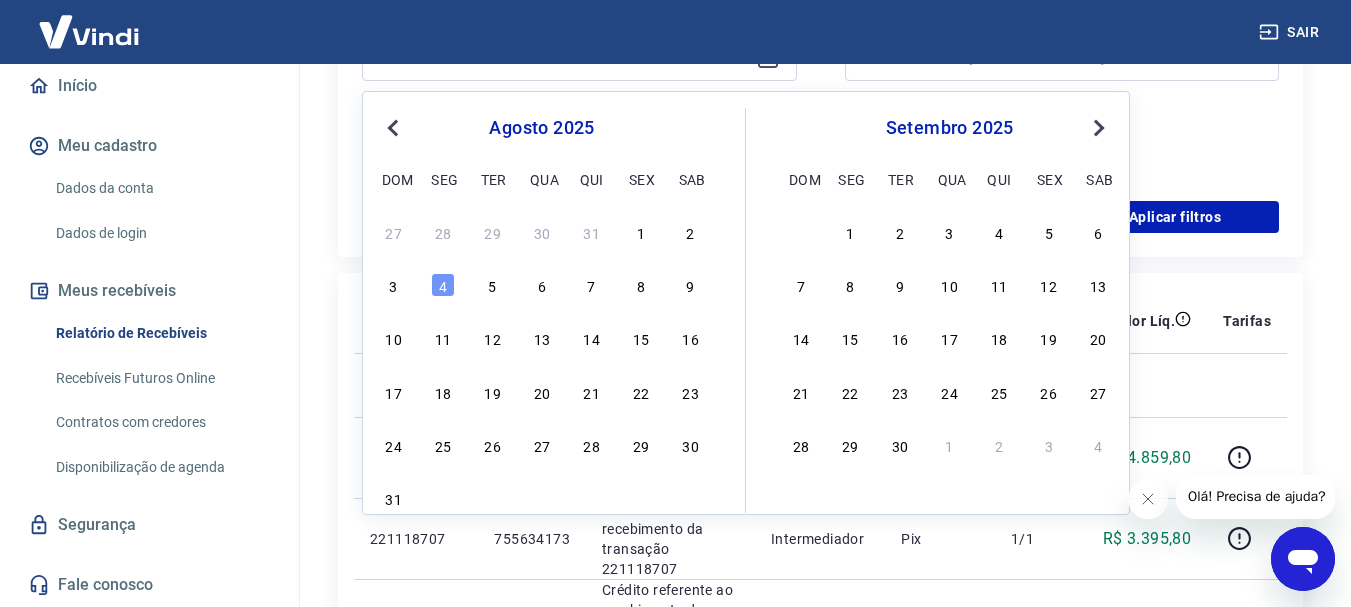 click on "Previous Month" at bounding box center [395, 127] 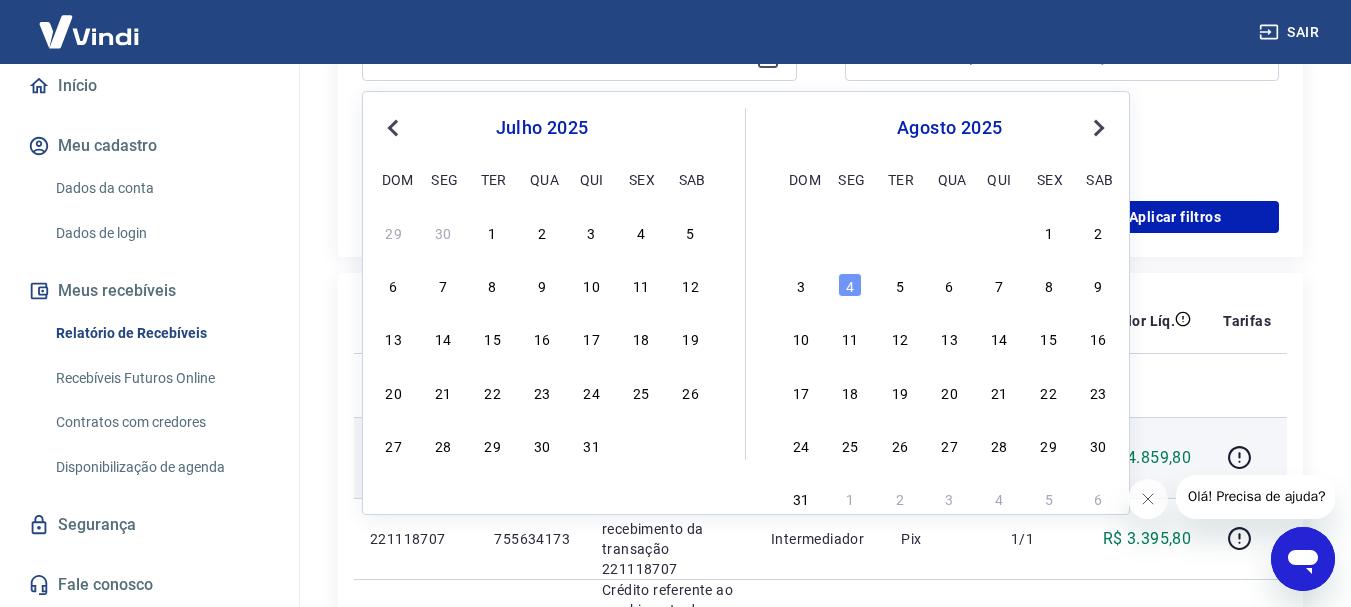 click on "1" at bounding box center [493, 232] 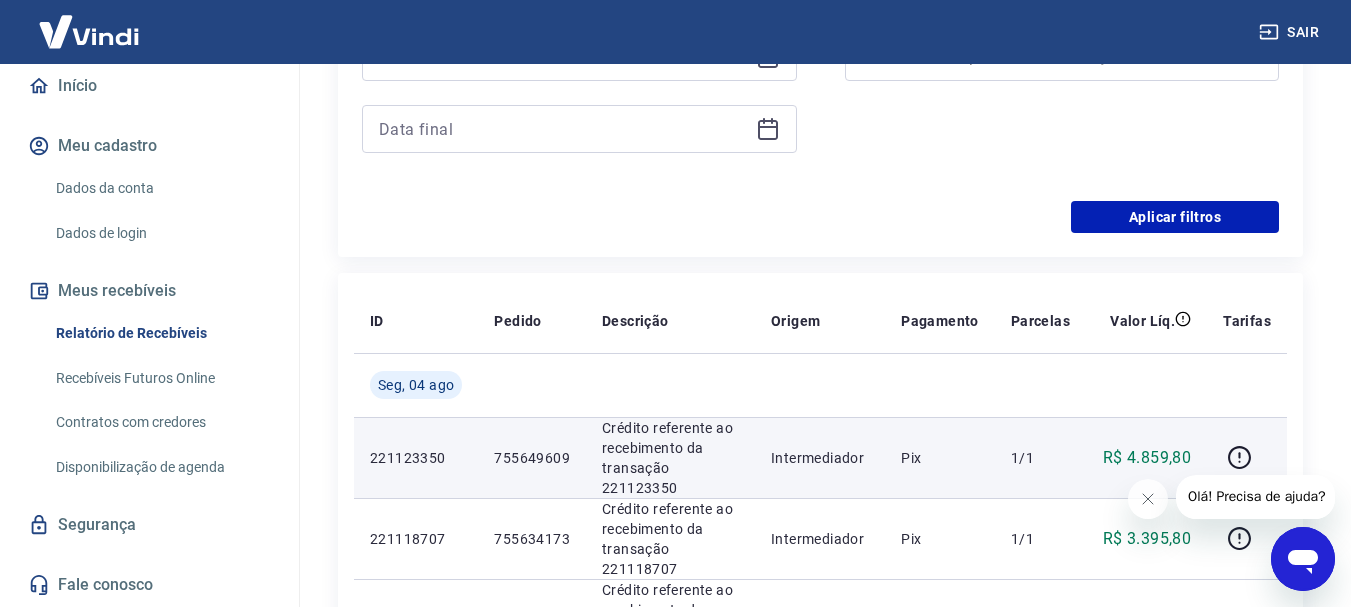 type on "01/07/2025" 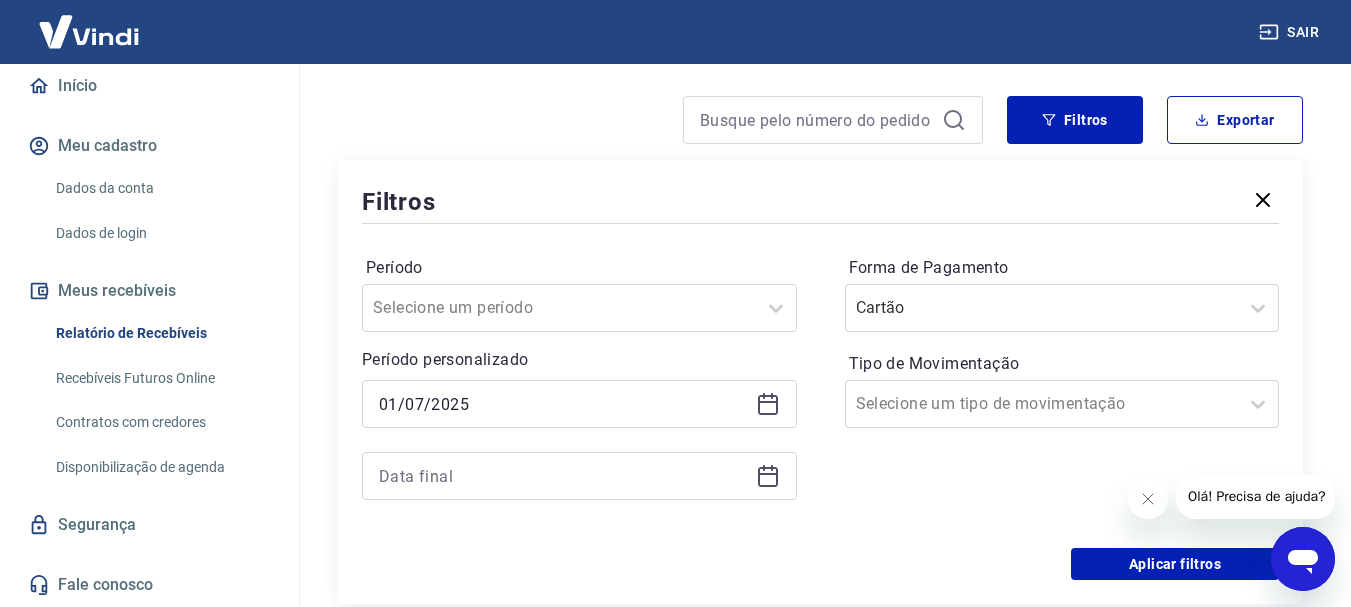 scroll, scrollTop: 300, scrollLeft: 0, axis: vertical 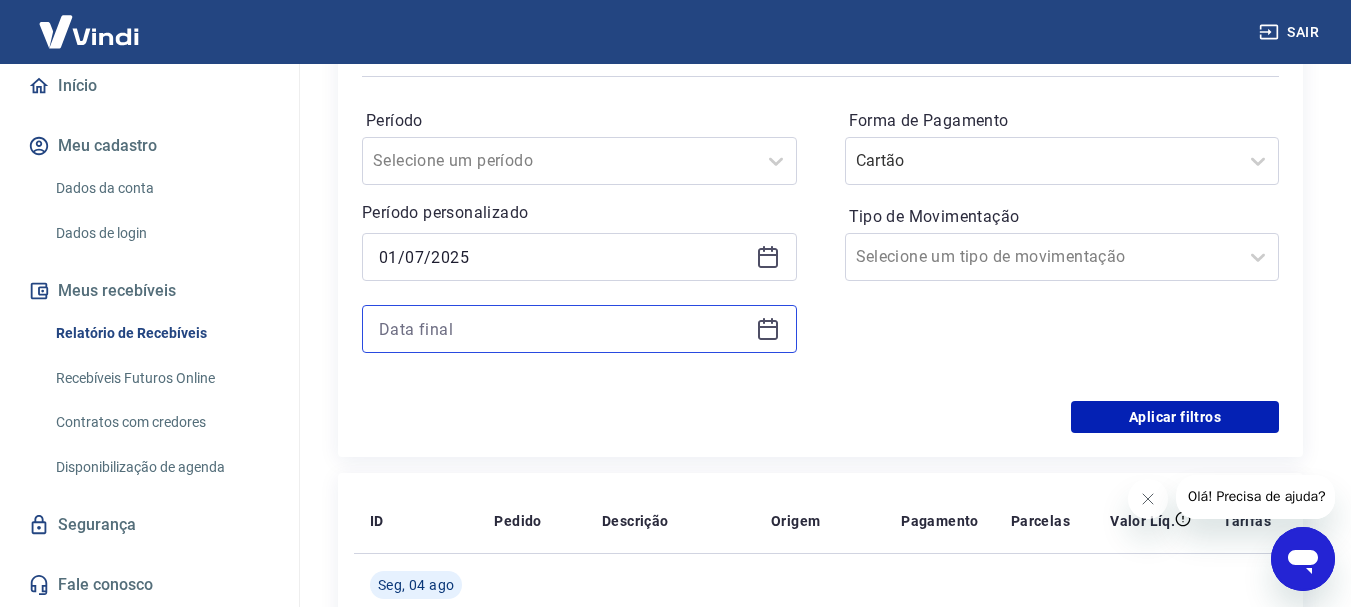 click at bounding box center (563, 329) 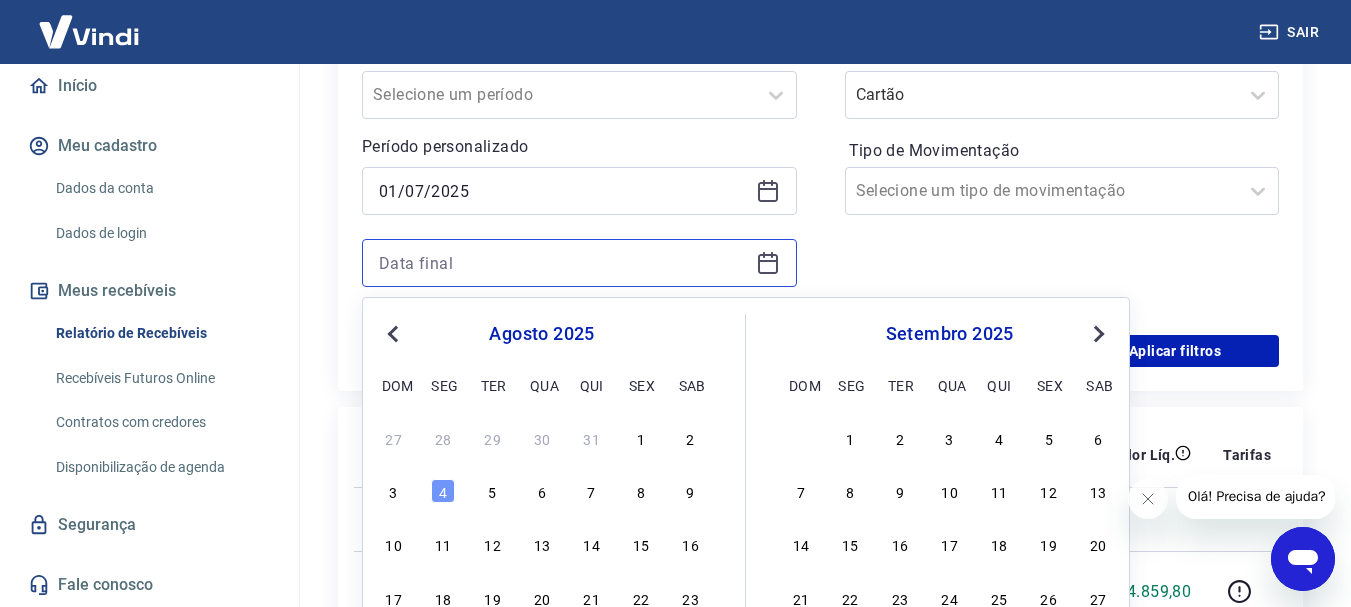 scroll, scrollTop: 400, scrollLeft: 0, axis: vertical 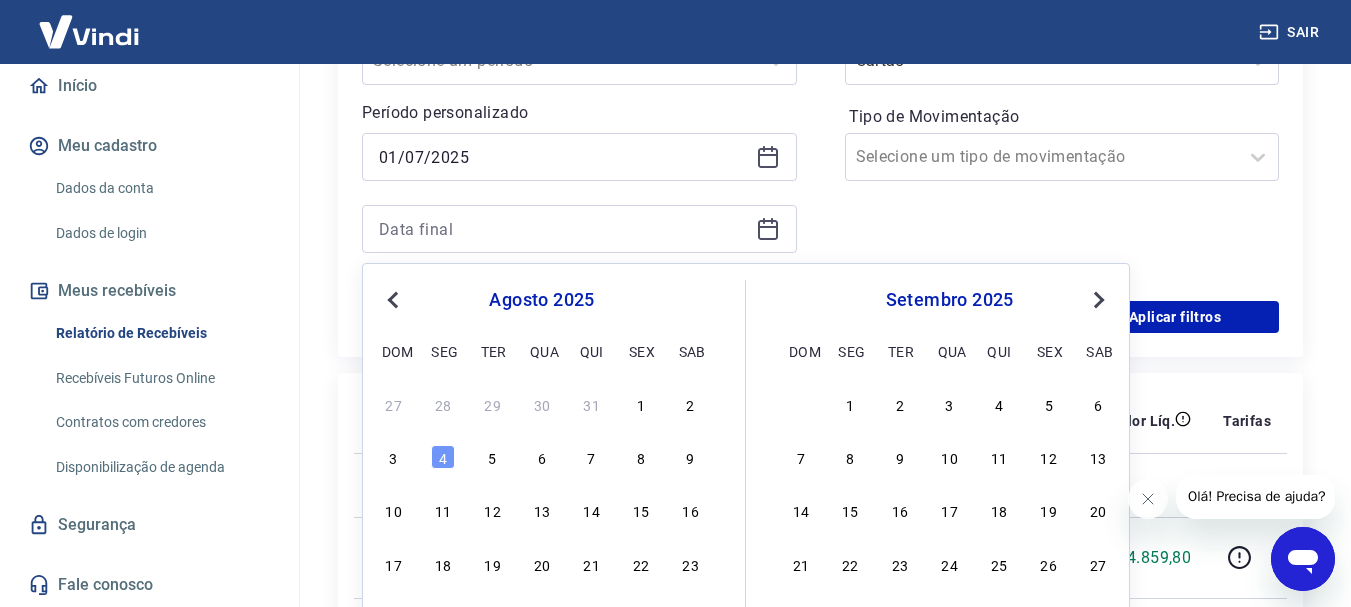 click on "1" at bounding box center (641, 404) 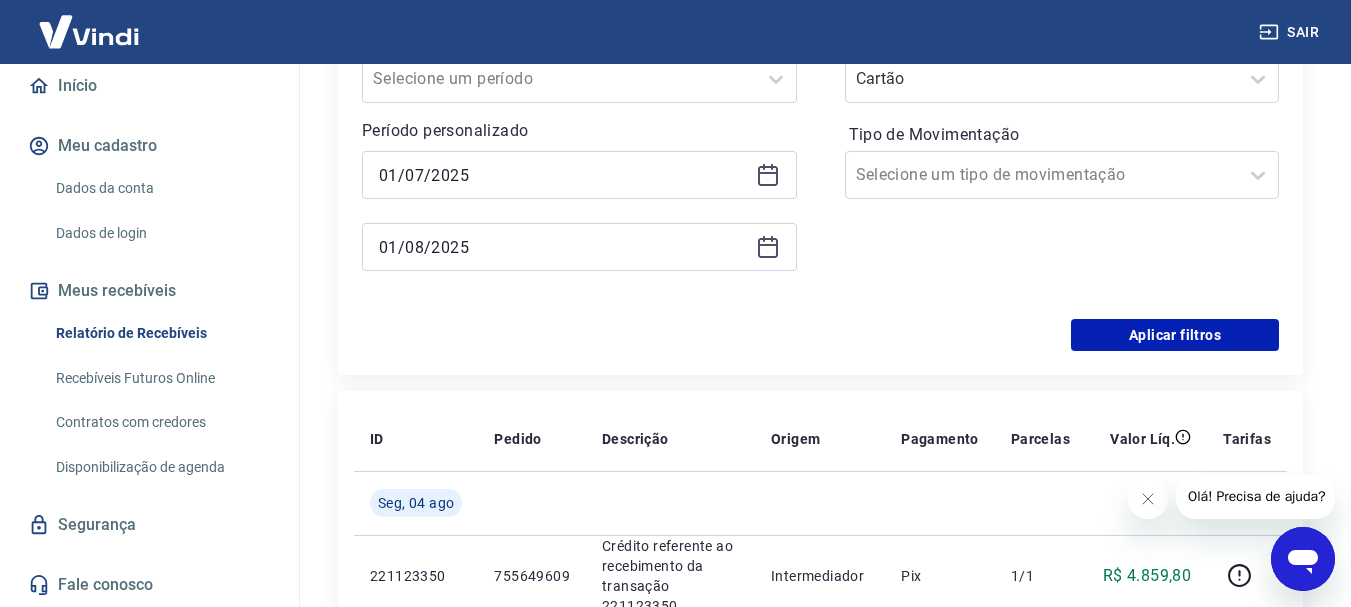 scroll, scrollTop: 400, scrollLeft: 0, axis: vertical 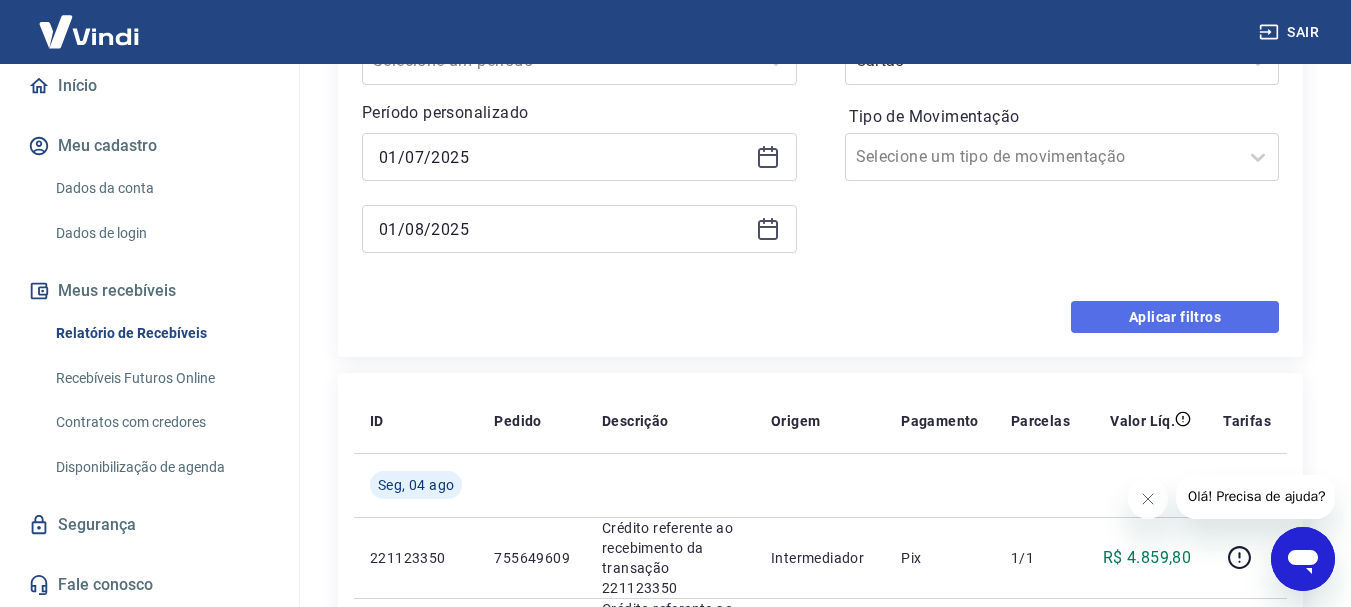 click on "Aplicar filtros" at bounding box center (1175, 317) 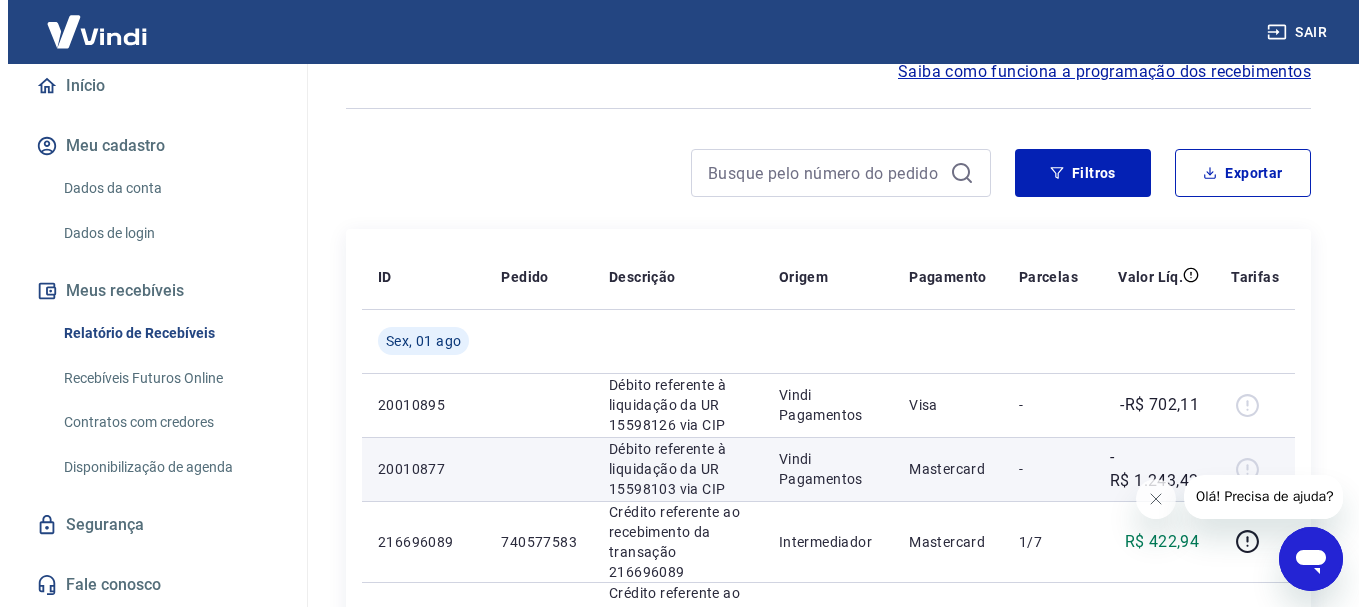 scroll, scrollTop: 0, scrollLeft: 0, axis: both 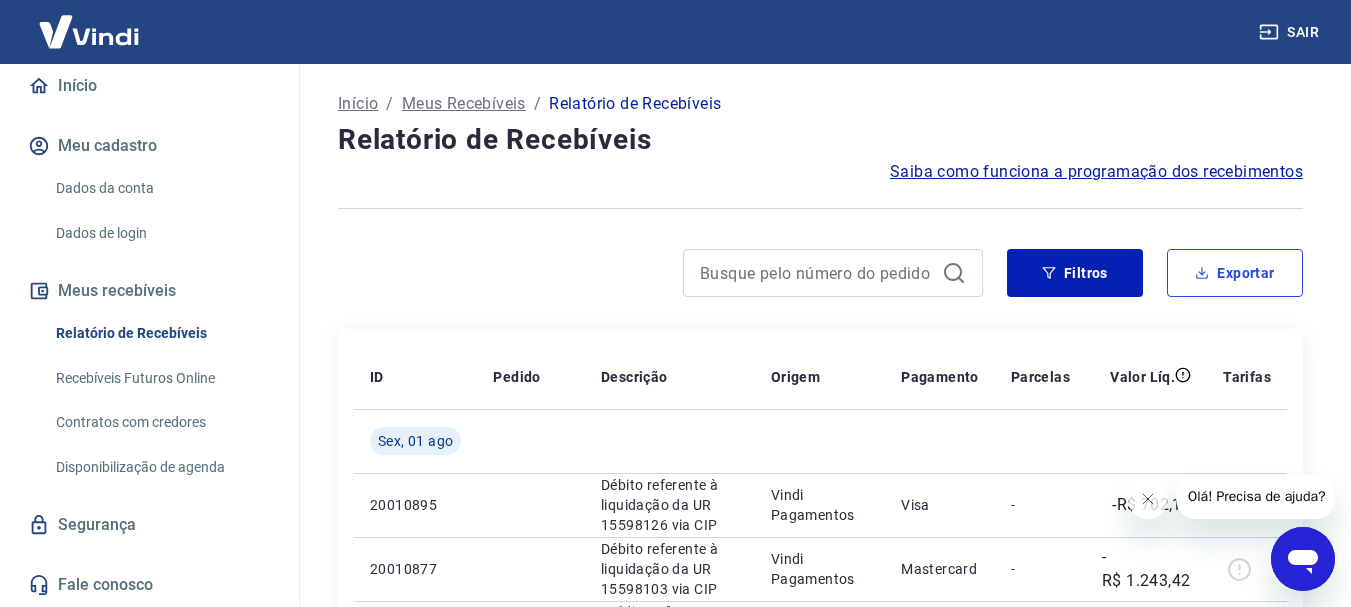 click on "Exportar" at bounding box center (1235, 273) 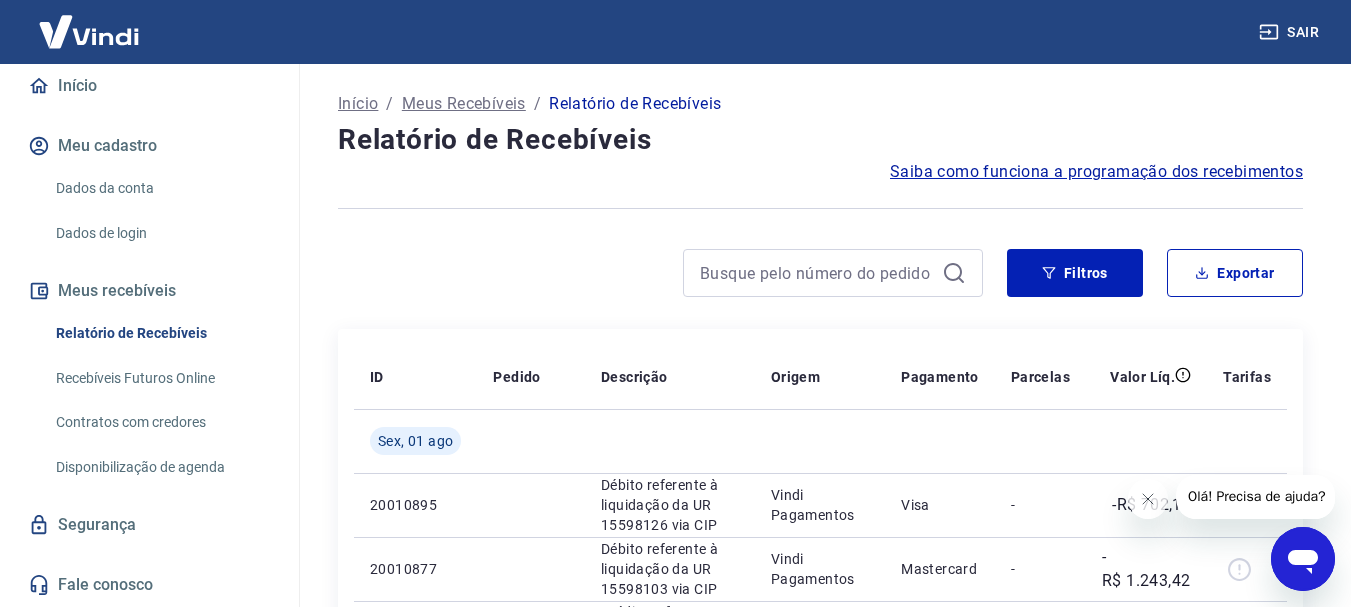 type on "01/07/2025" 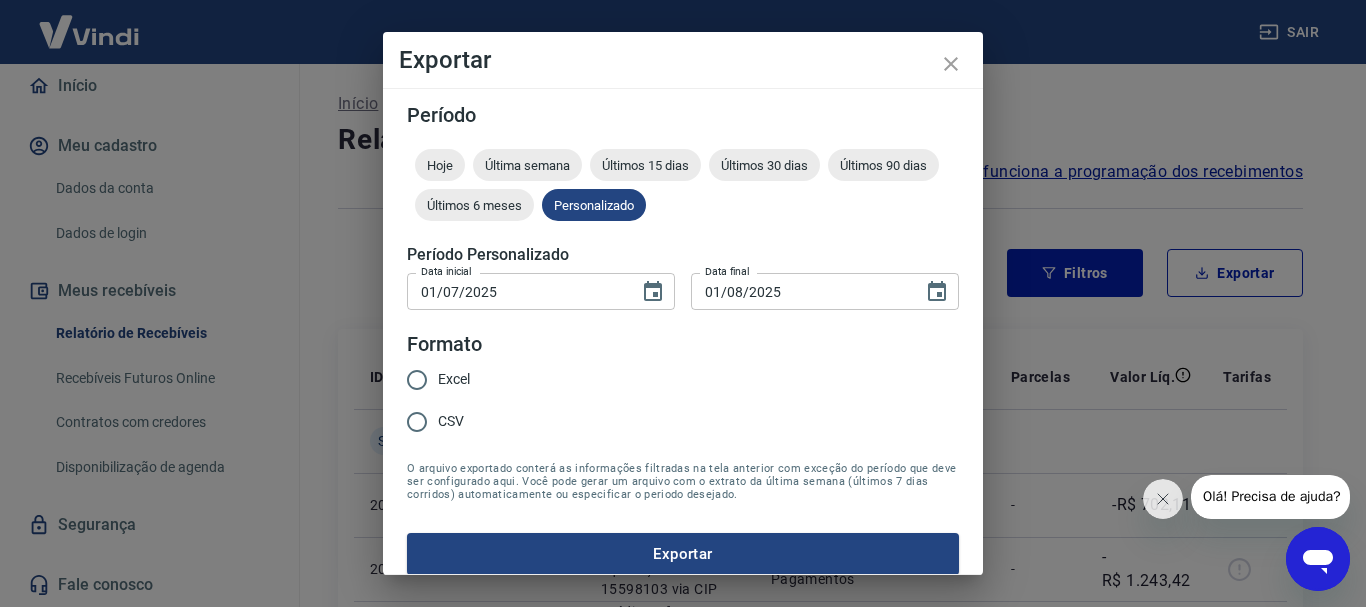 click on "Excel" at bounding box center [417, 380] 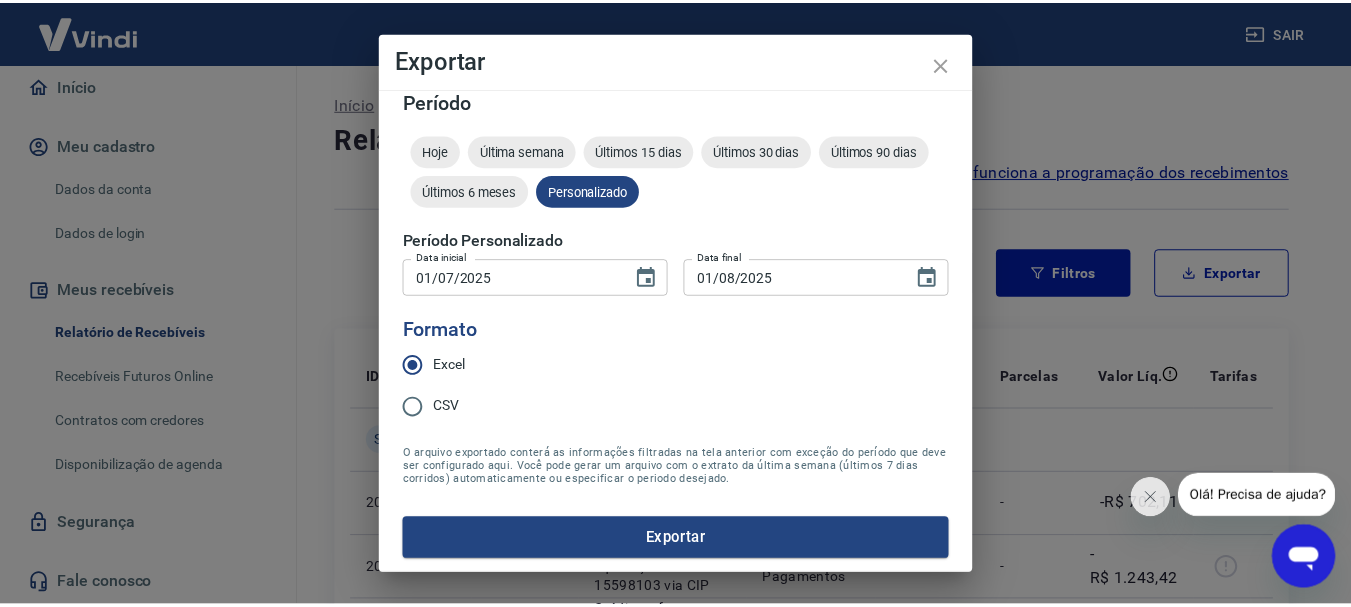 scroll, scrollTop: 17, scrollLeft: 0, axis: vertical 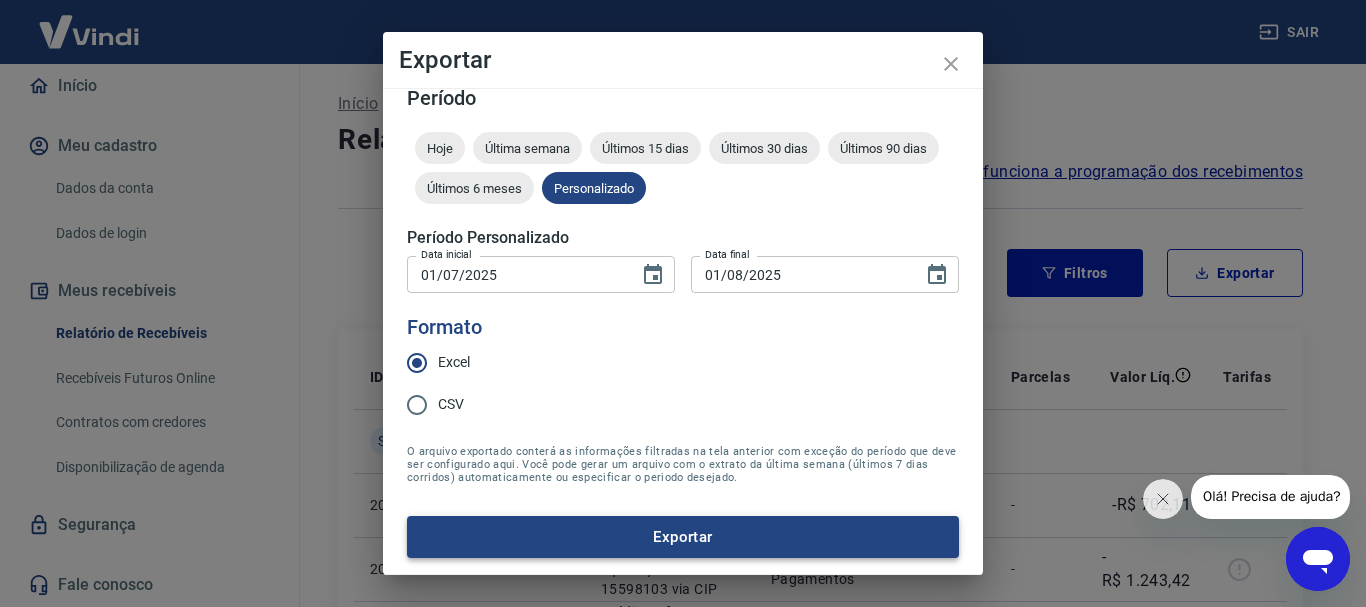 click on "Exportar" at bounding box center (683, 537) 